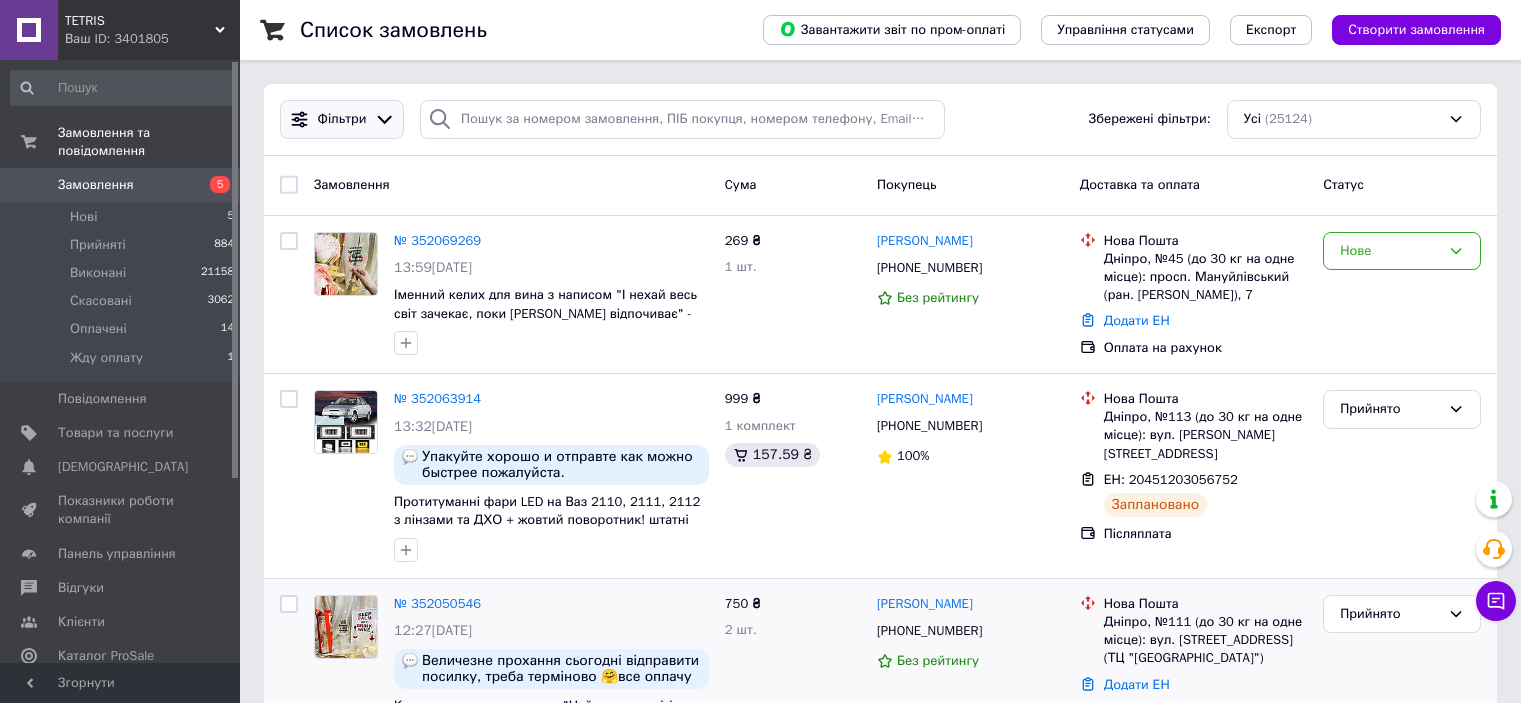 scroll, scrollTop: 0, scrollLeft: 0, axis: both 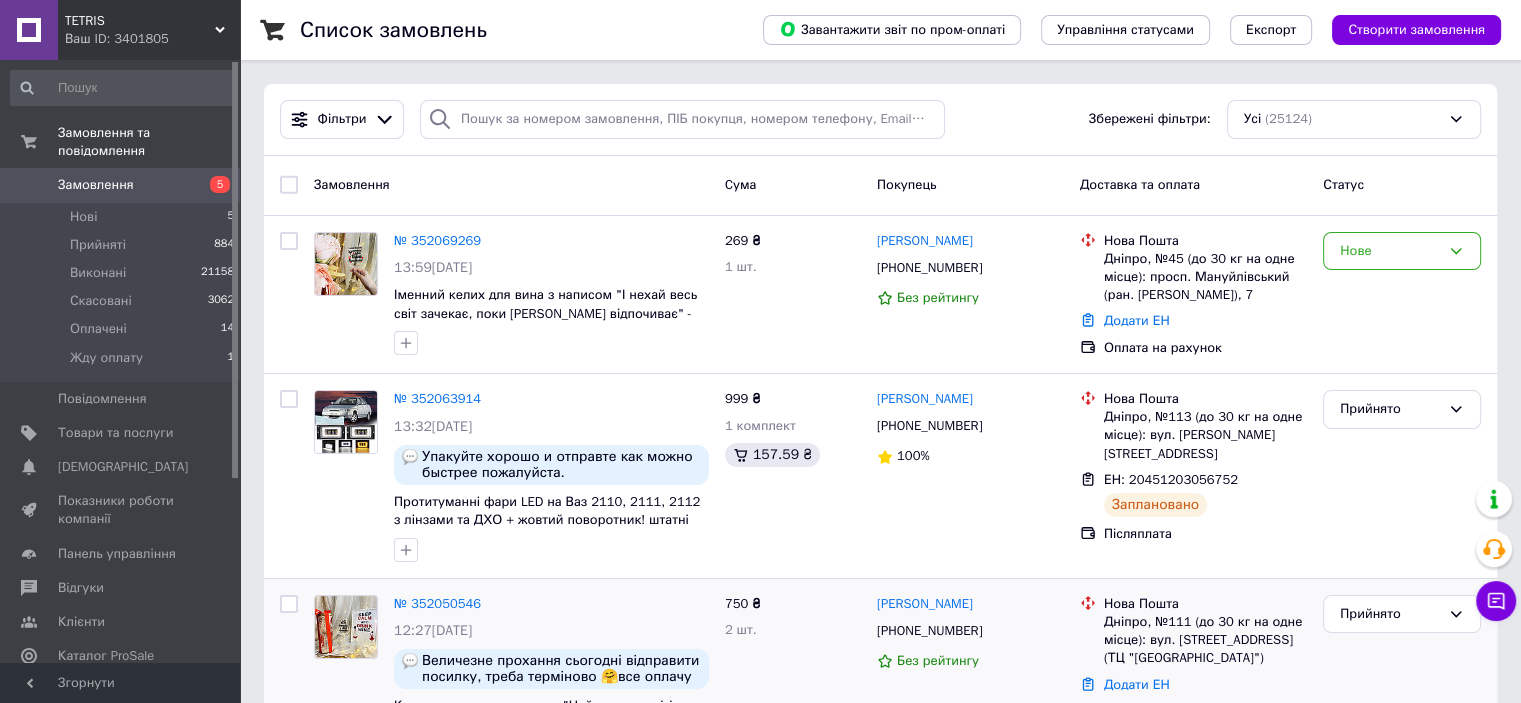 click on "Замовлення" at bounding box center (96, 185) 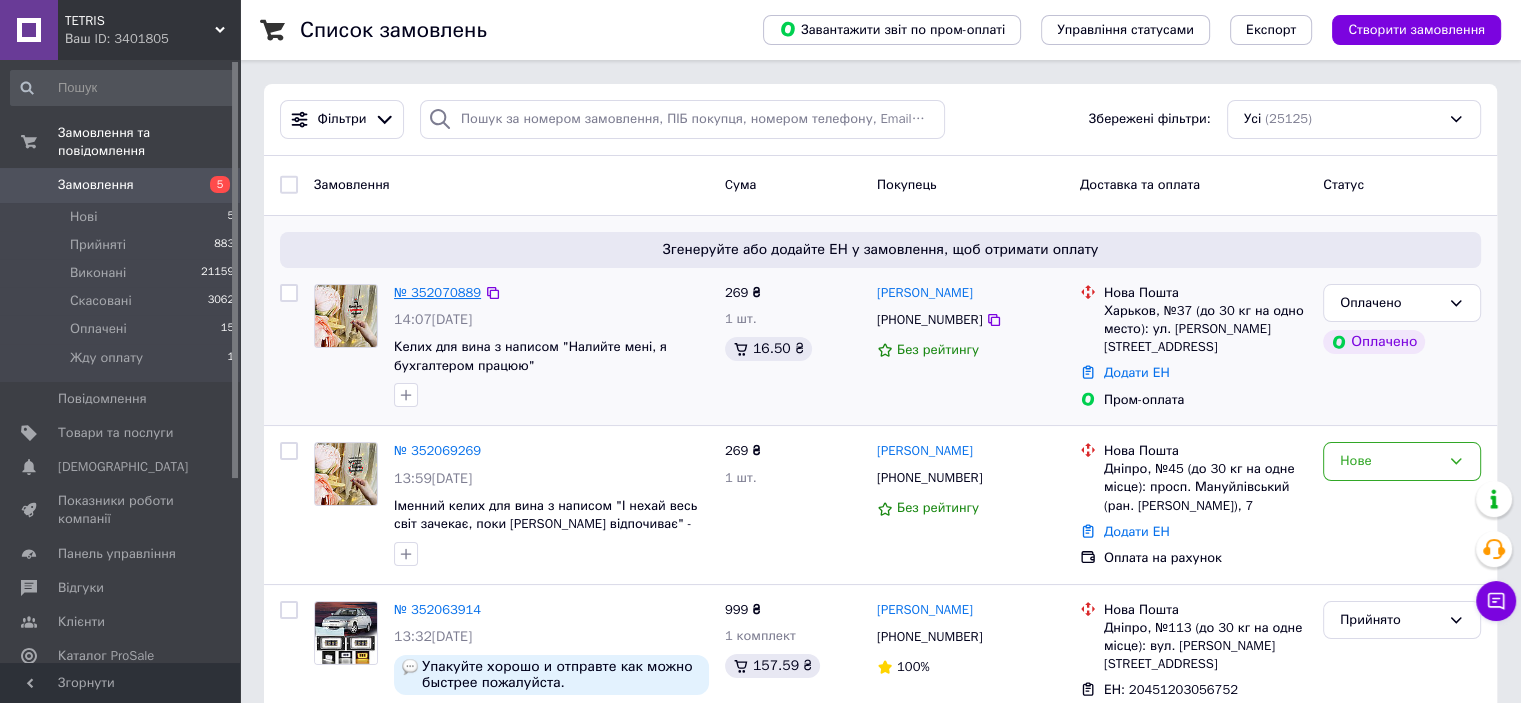 click on "№ 352070889" at bounding box center [437, 292] 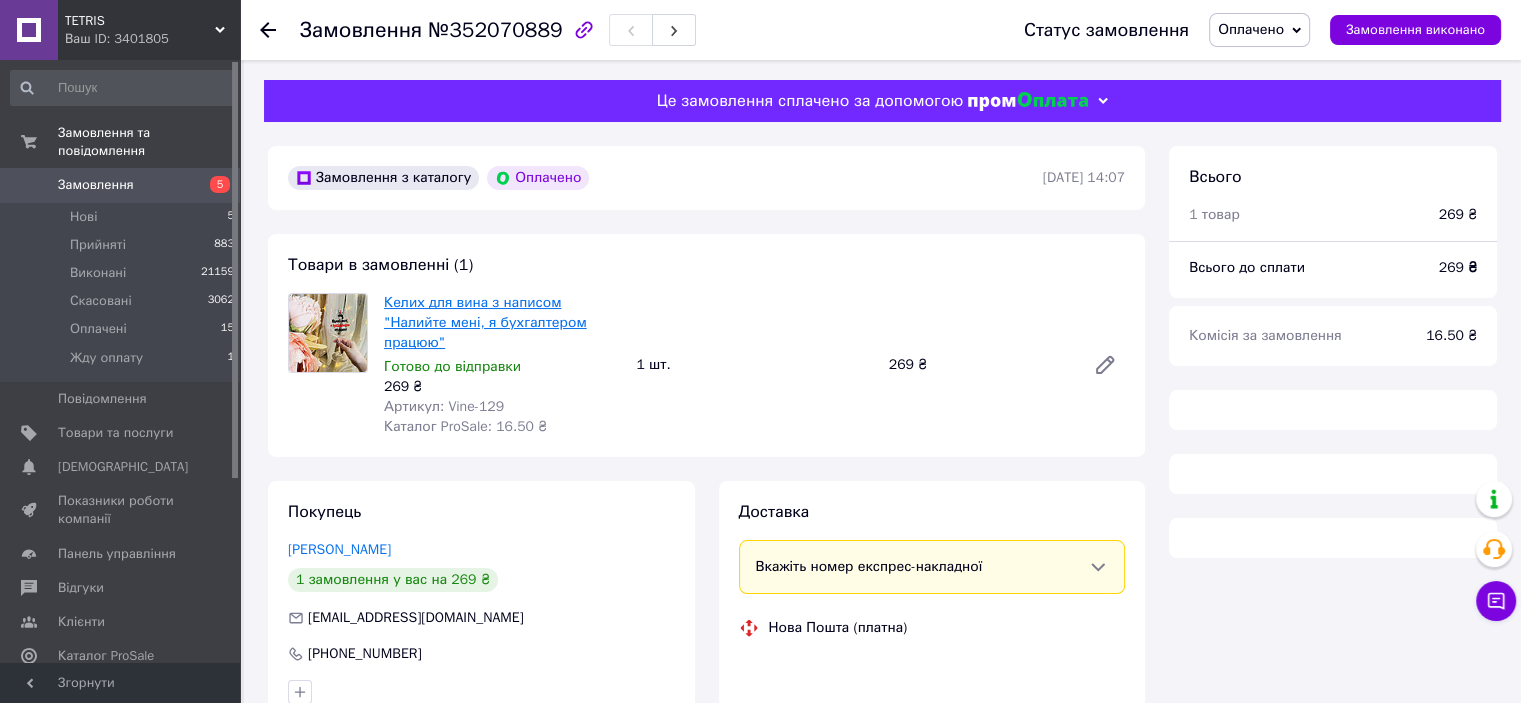 click on "Келих для вина з написом "Налийте мені, я бухгалтером працюю"" at bounding box center [485, 322] 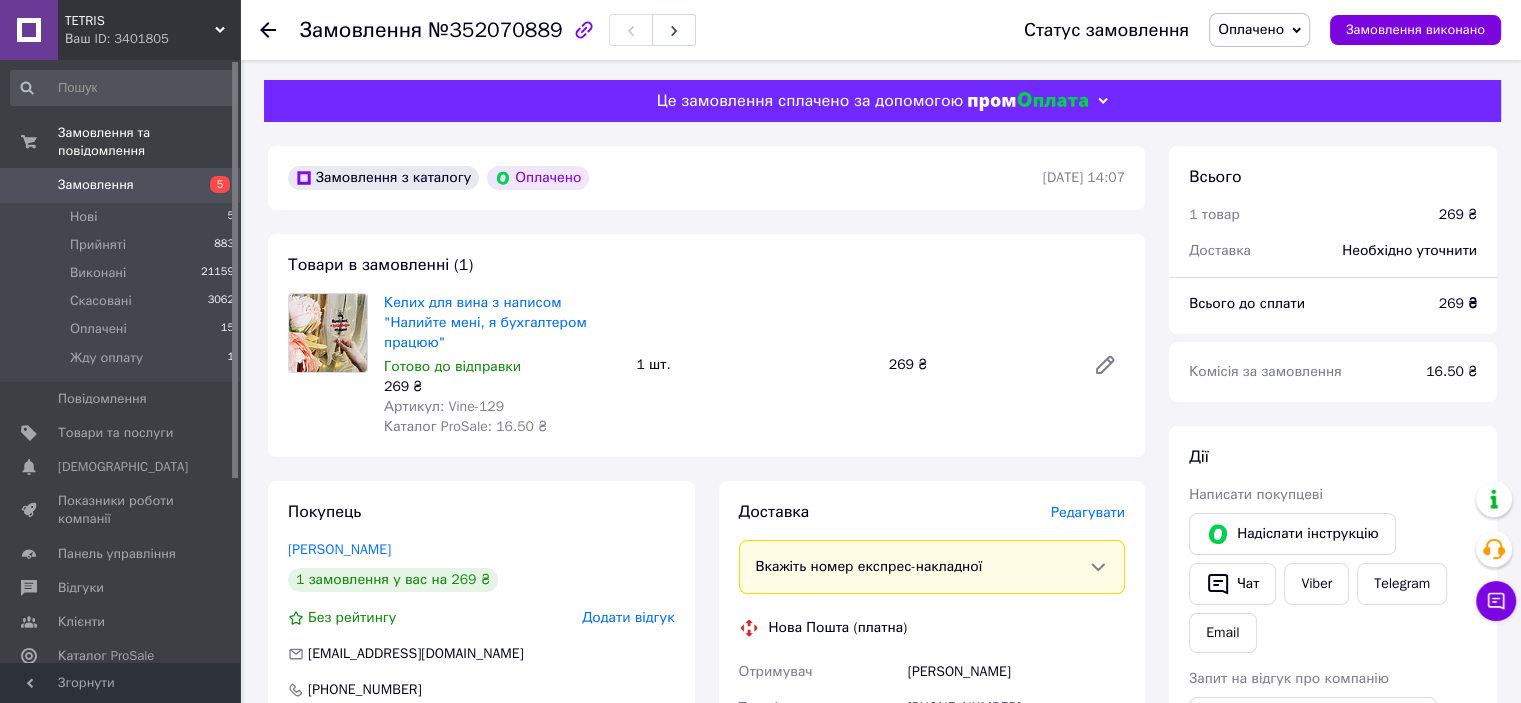 click on "Замовлення" at bounding box center [121, 185] 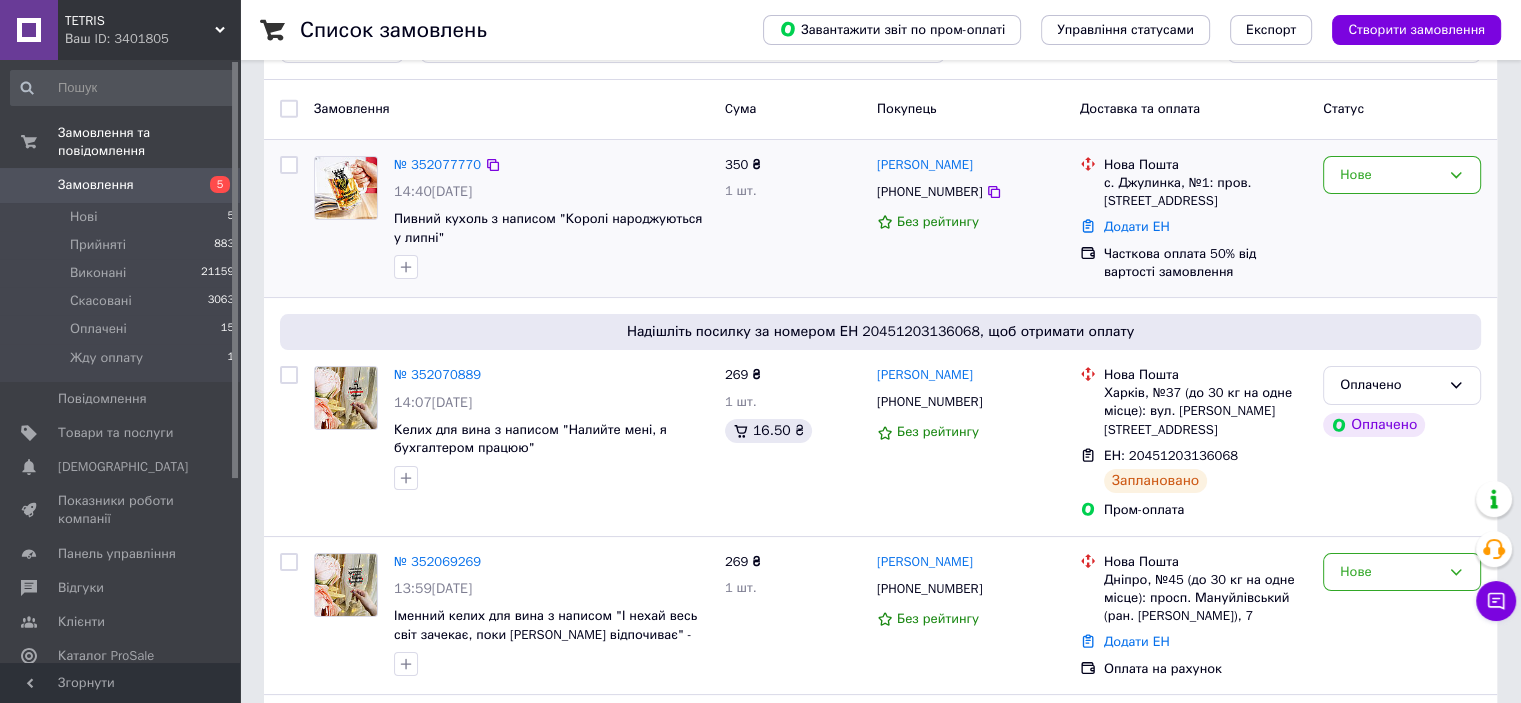 scroll, scrollTop: 200, scrollLeft: 0, axis: vertical 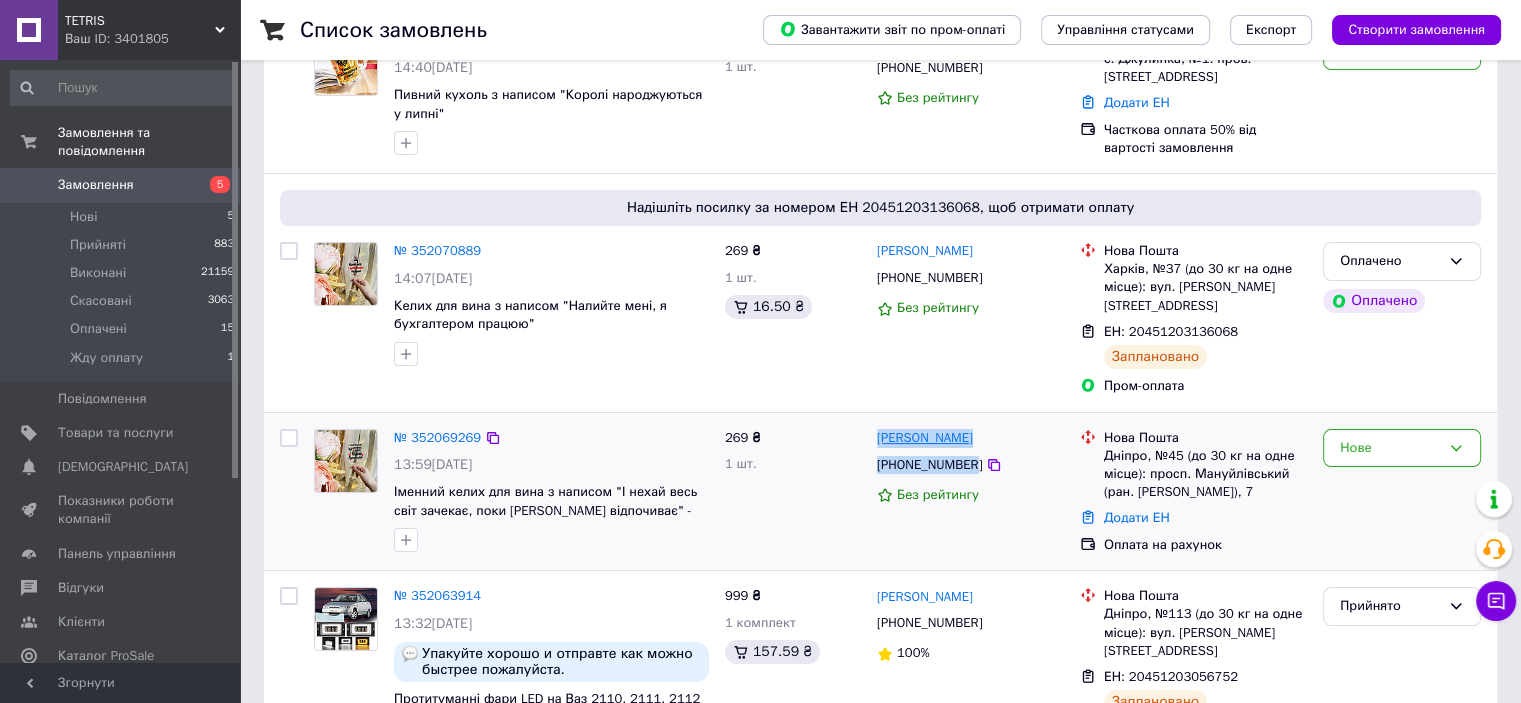 drag, startPoint x: 968, startPoint y: 447, endPoint x: 876, endPoint y: 422, distance: 95.33625 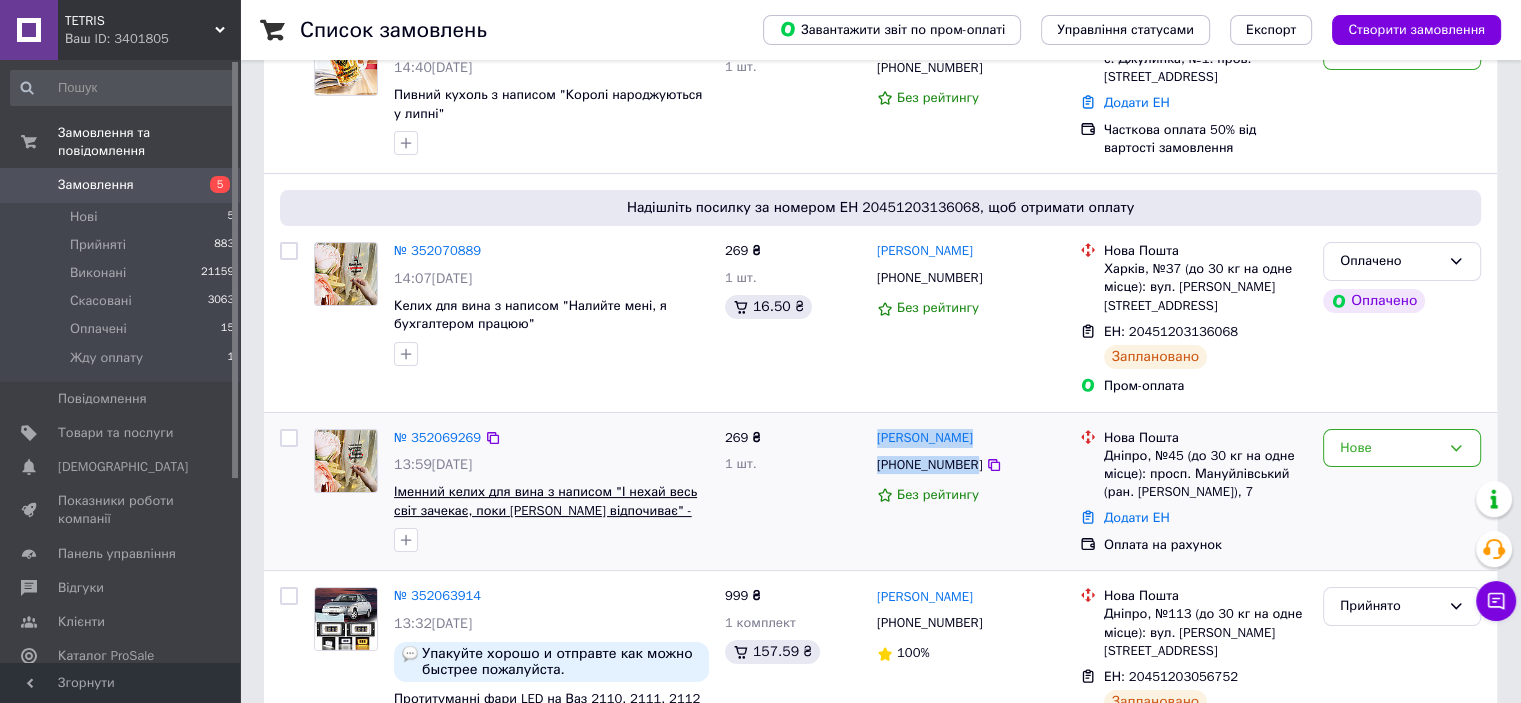 copy on "Надія Каверіна +380992435047" 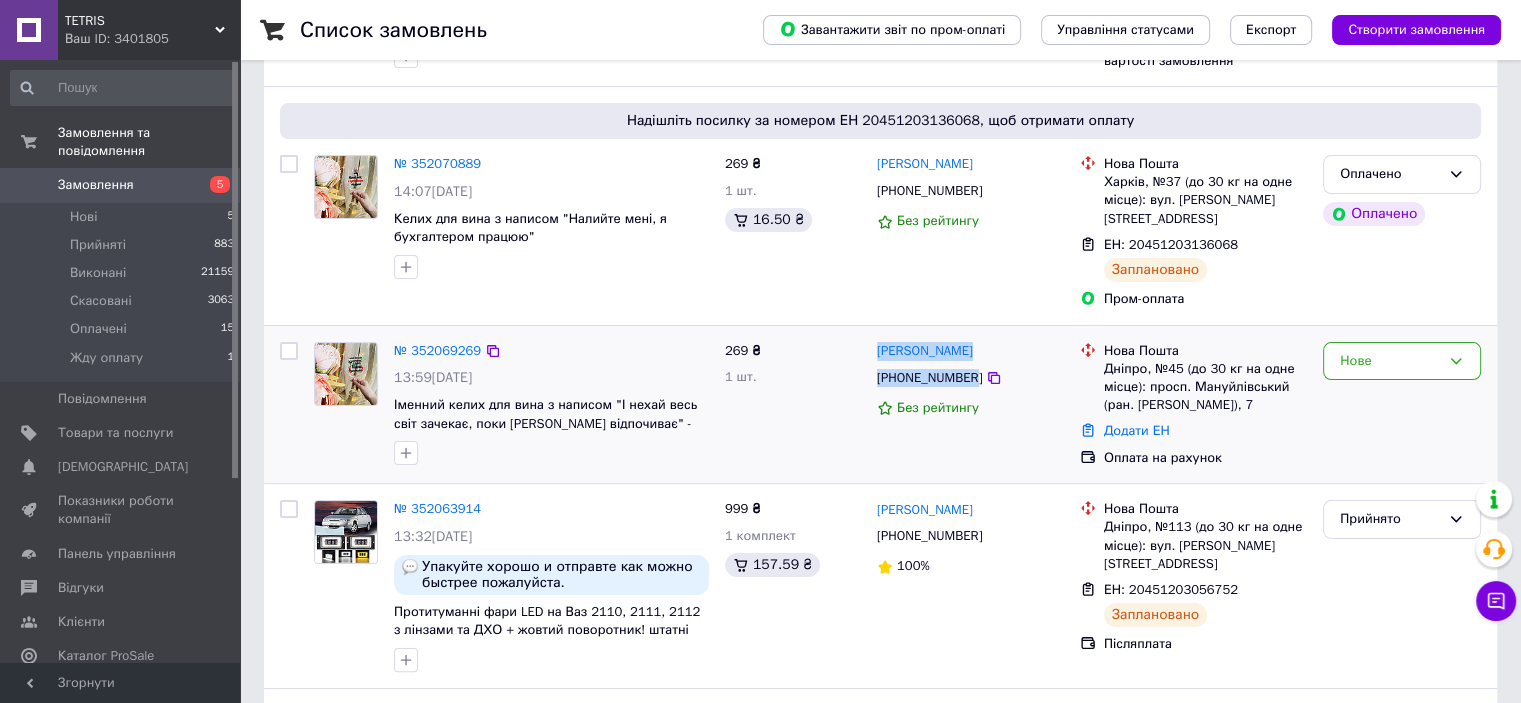 scroll, scrollTop: 300, scrollLeft: 0, axis: vertical 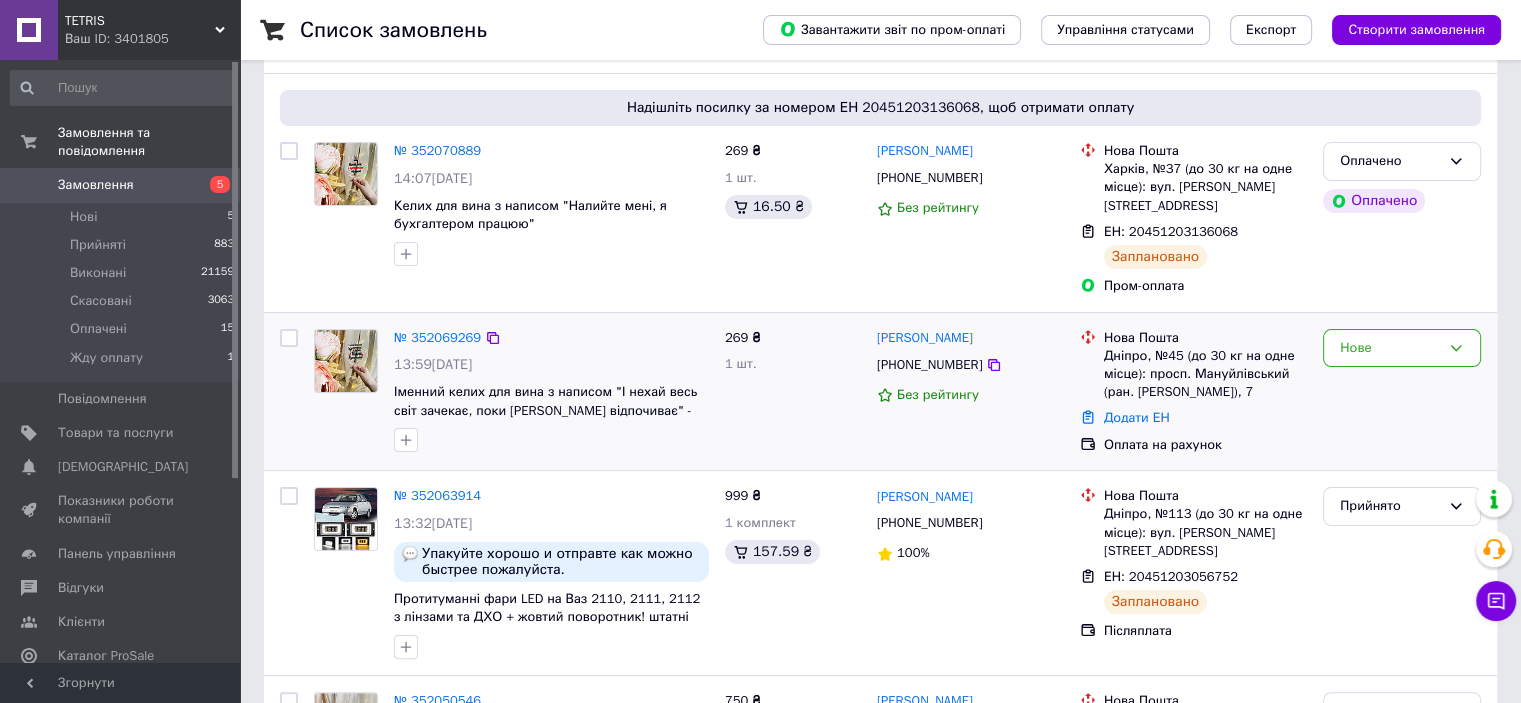 click on "Дніпро, №45 (до 30 кг на одне місце): просп. Мануйлівський (ран. [PERSON_NAME]), 7" at bounding box center [1205, 374] 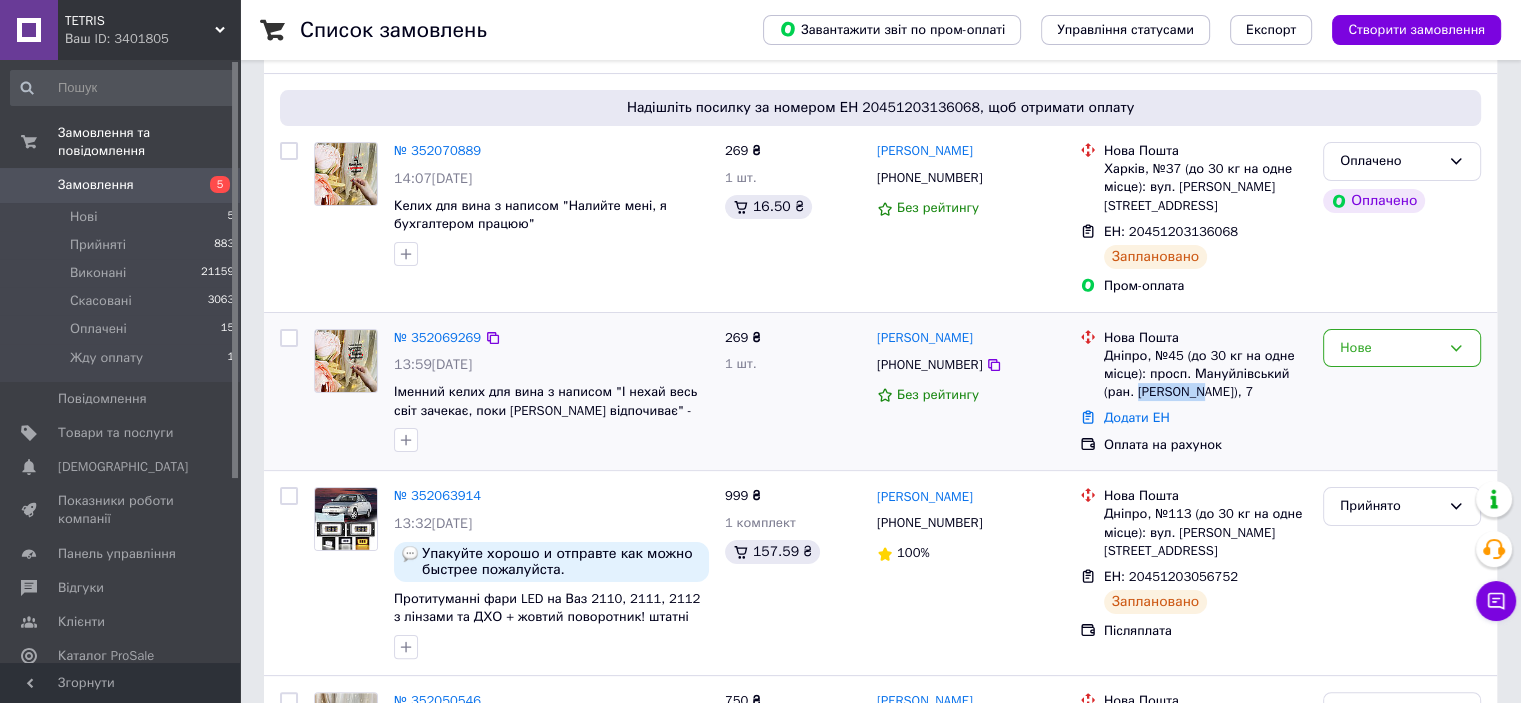 click on "Дніпро, №45 (до 30 кг на одне місце): просп. Мануйлівський (ран. [PERSON_NAME]), 7" at bounding box center [1205, 374] 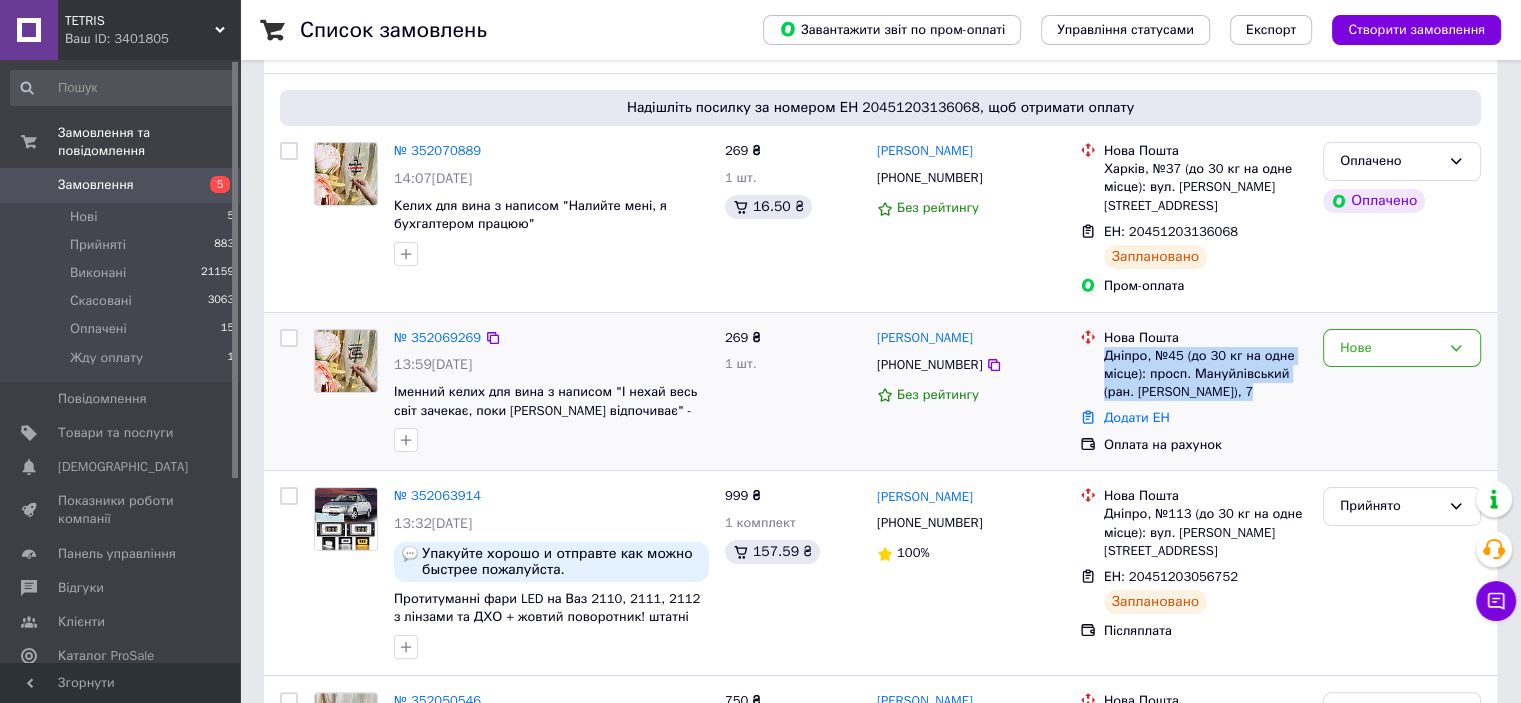 click on "Дніпро, №45 (до 30 кг на одне місце): просп. Мануйлівський (ран. [PERSON_NAME]), 7" at bounding box center [1205, 374] 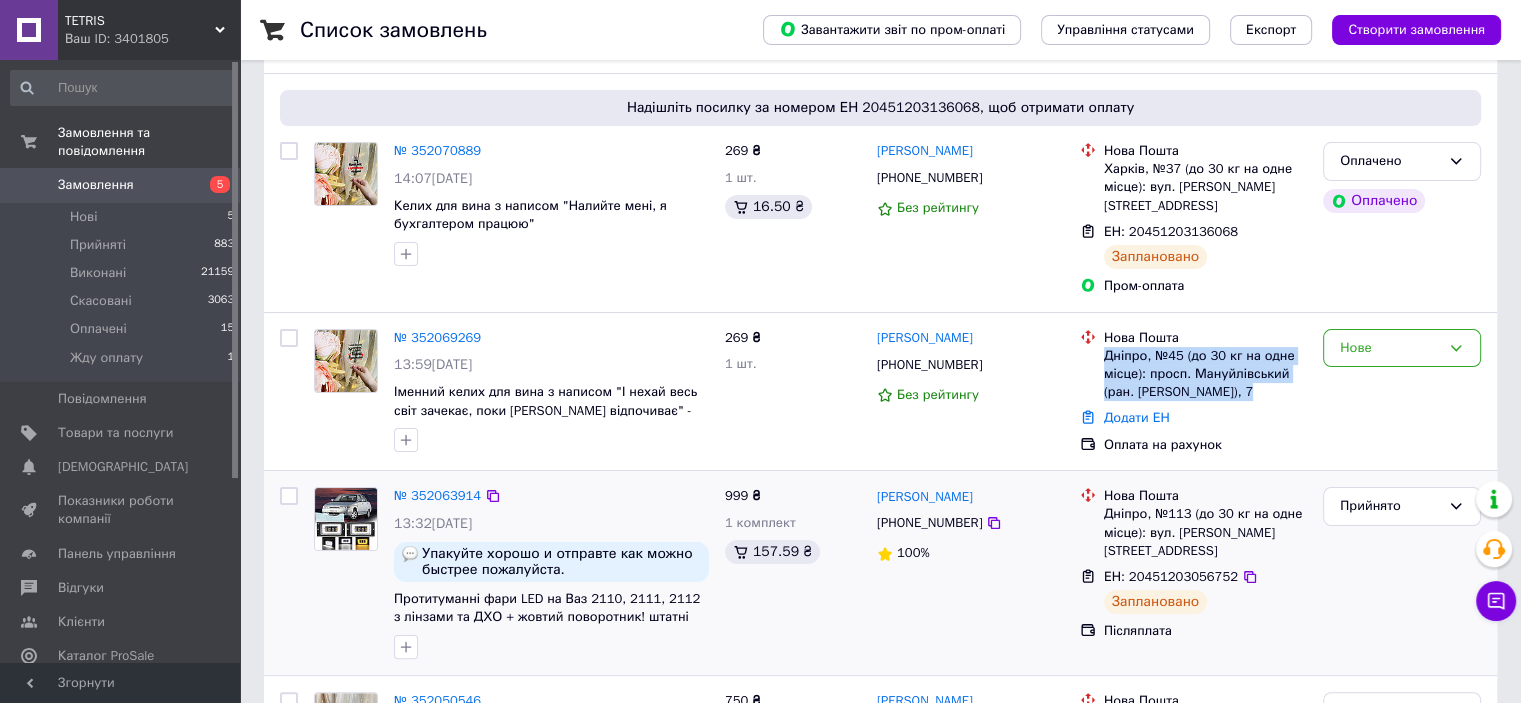 copy on "Дніпро, №45 (до 30 кг на одне місце): просп. Мануйлівський (ран. [PERSON_NAME]), 7" 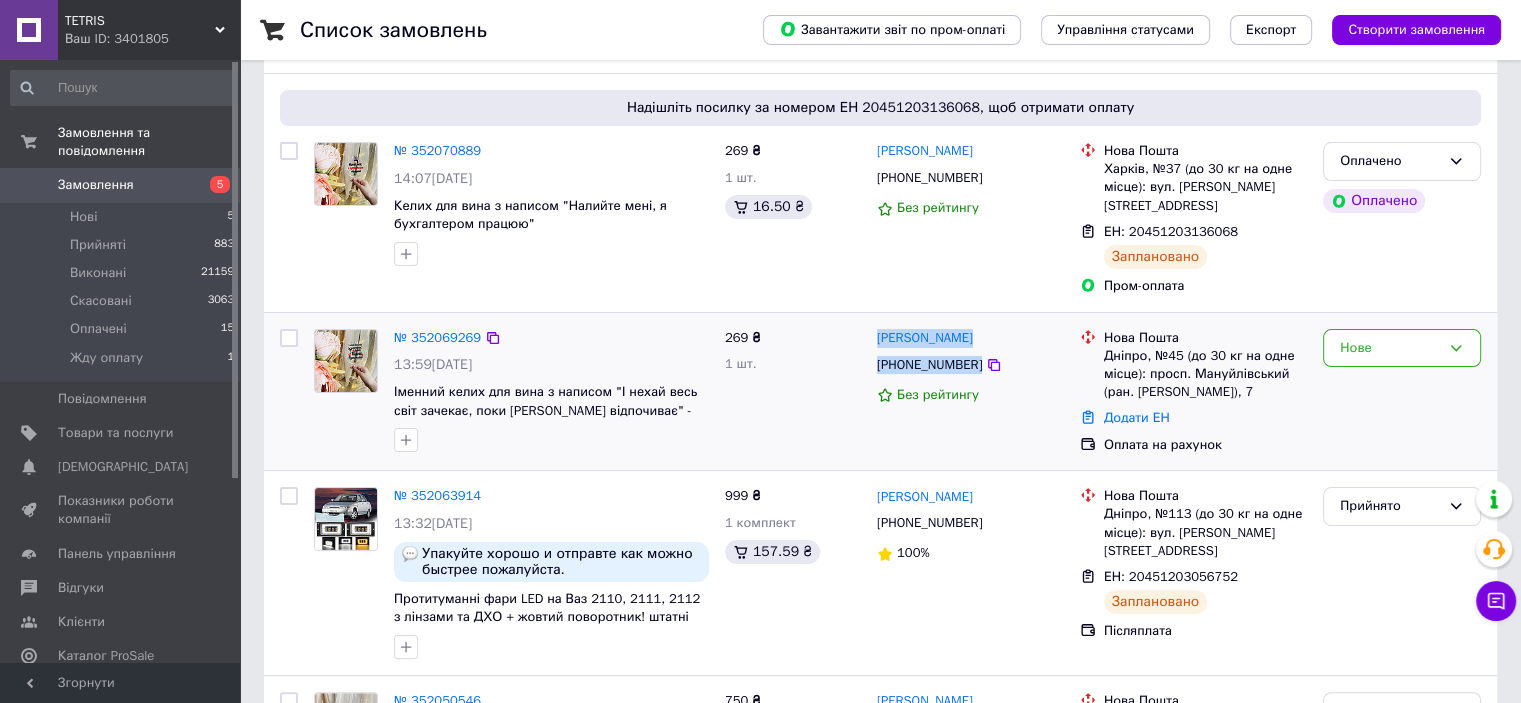 drag, startPoint x: 972, startPoint y: 346, endPoint x: 876, endPoint y: 319, distance: 99.724625 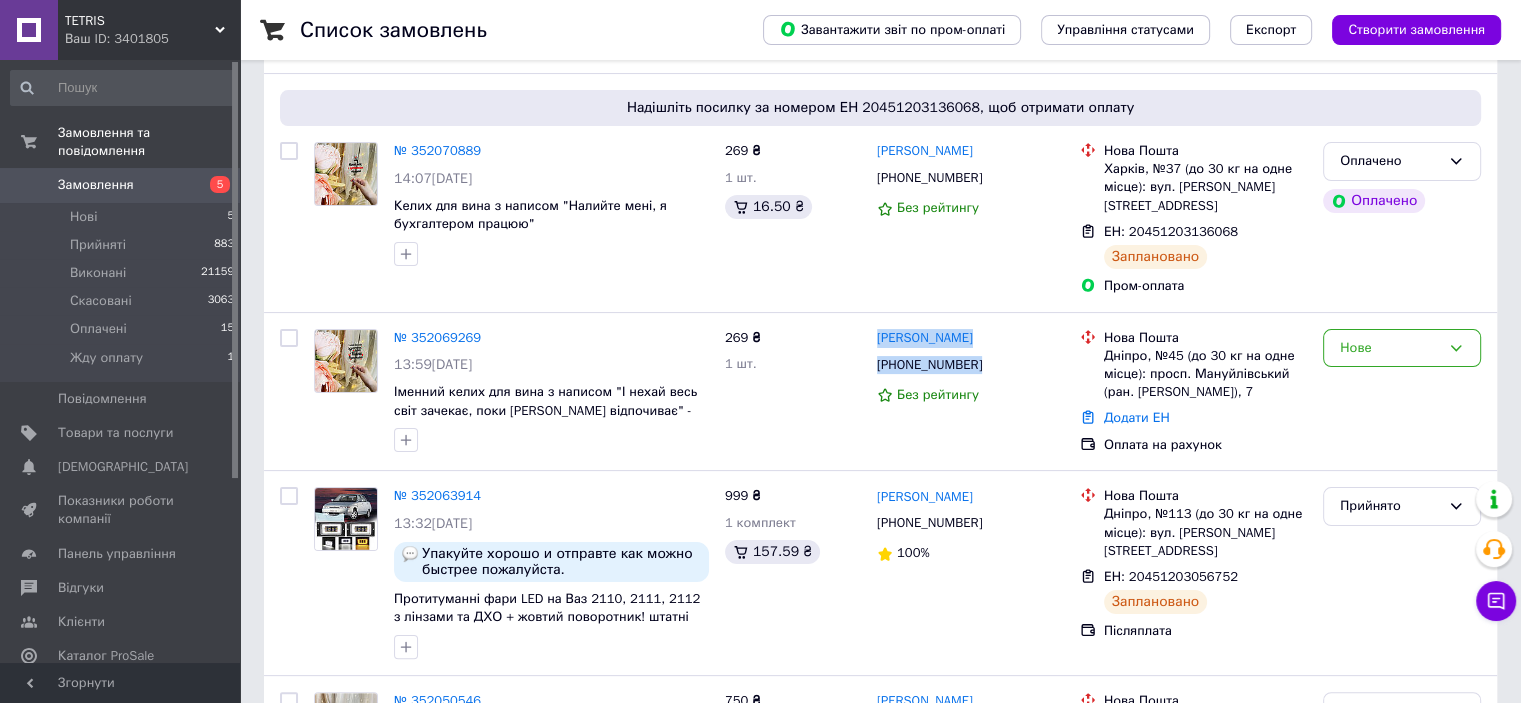 copy on "Надія Каверіна +380992435047" 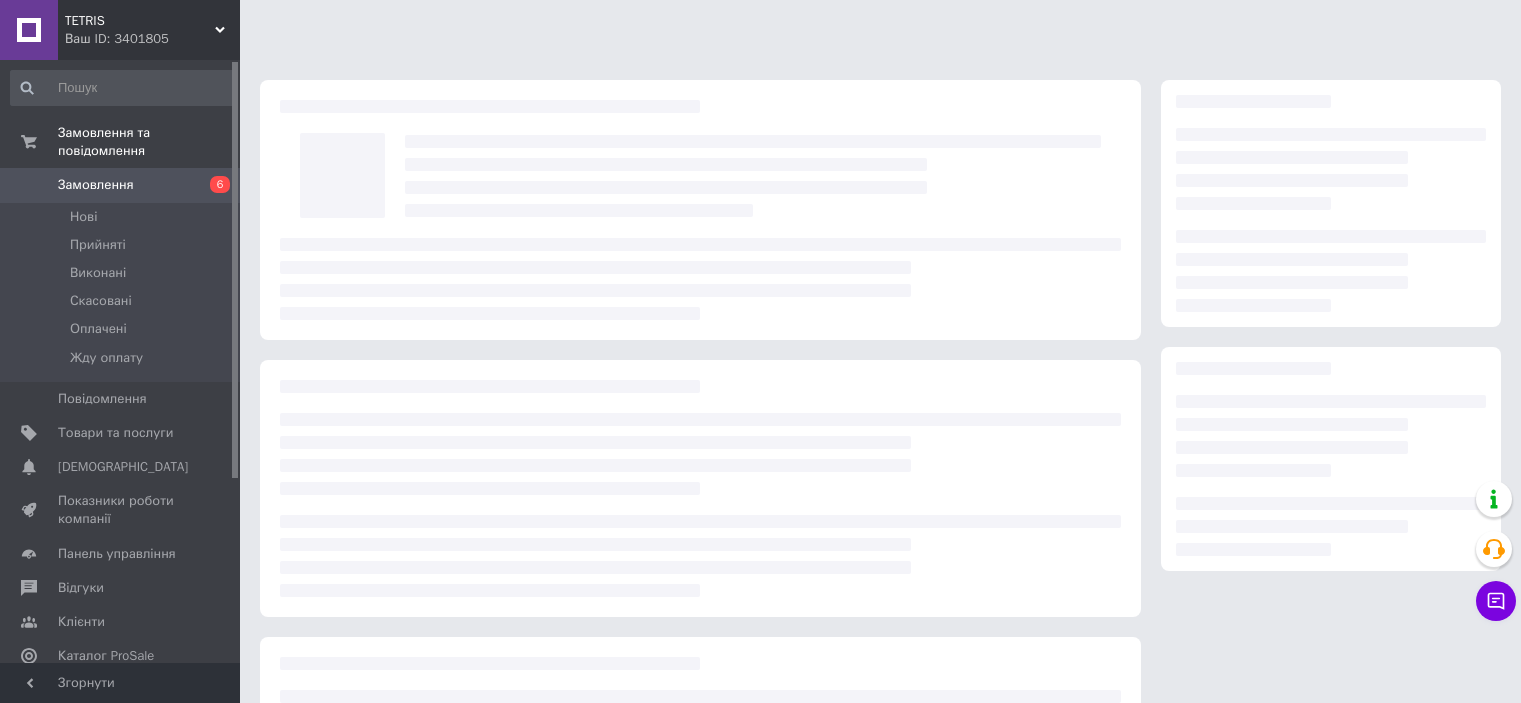 scroll, scrollTop: 0, scrollLeft: 0, axis: both 